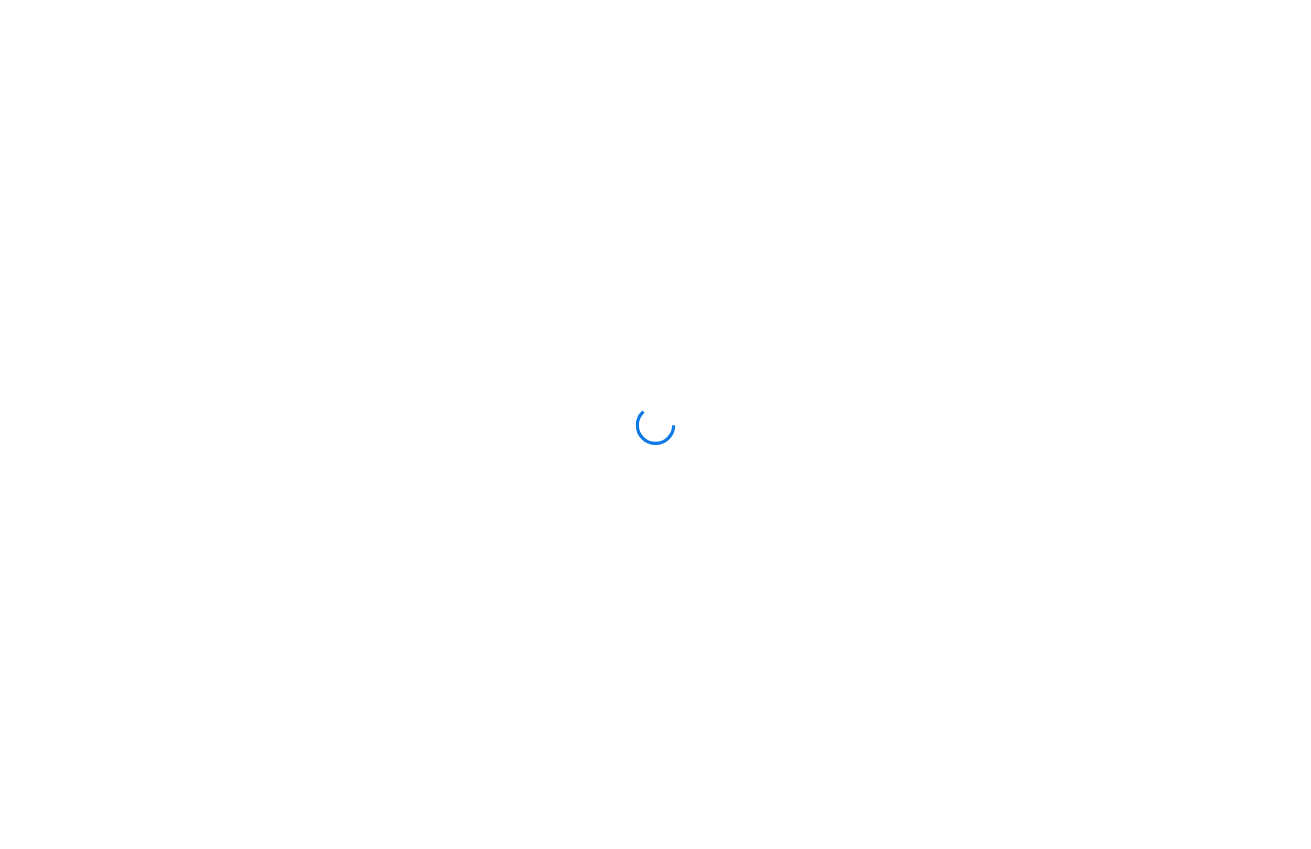 scroll, scrollTop: 0, scrollLeft: 0, axis: both 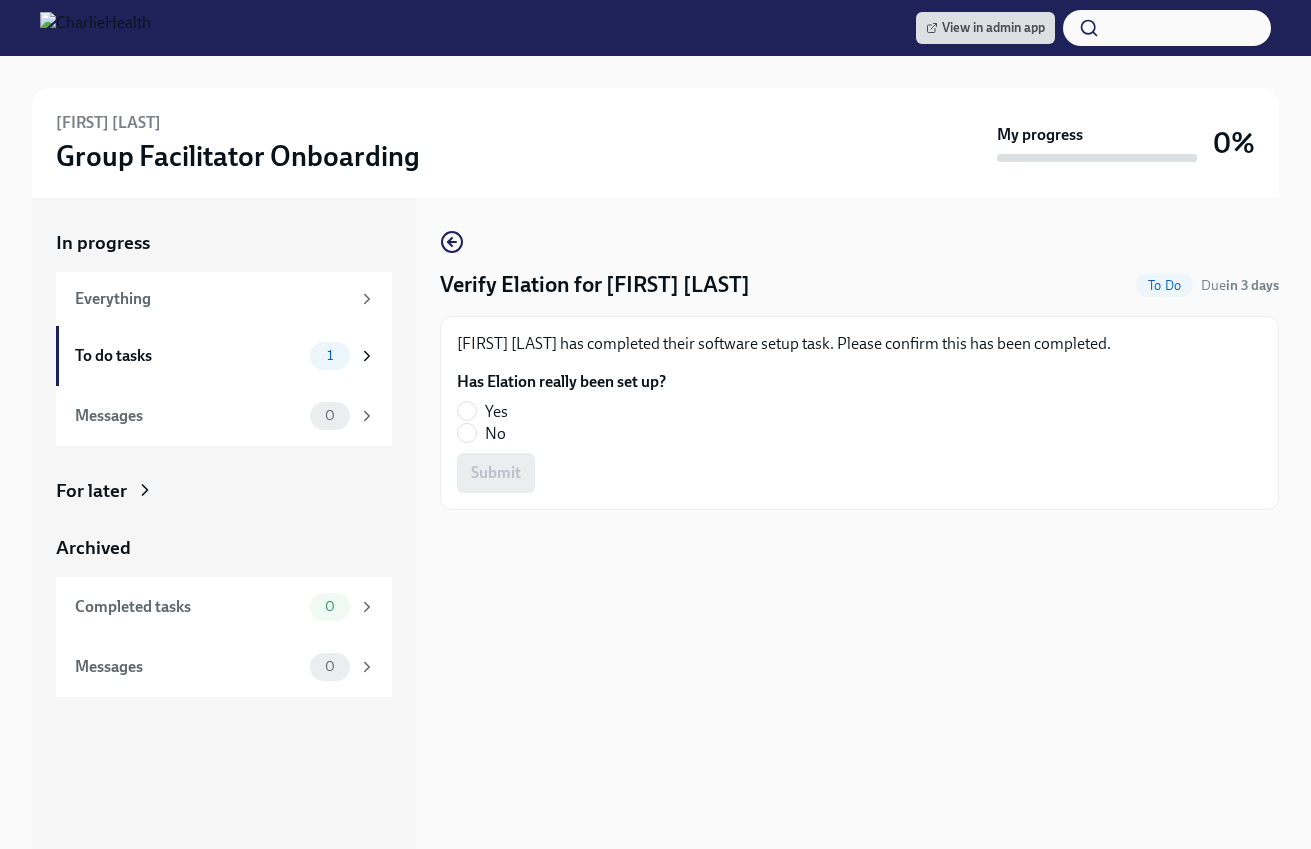 click on "No" at bounding box center (553, 434) 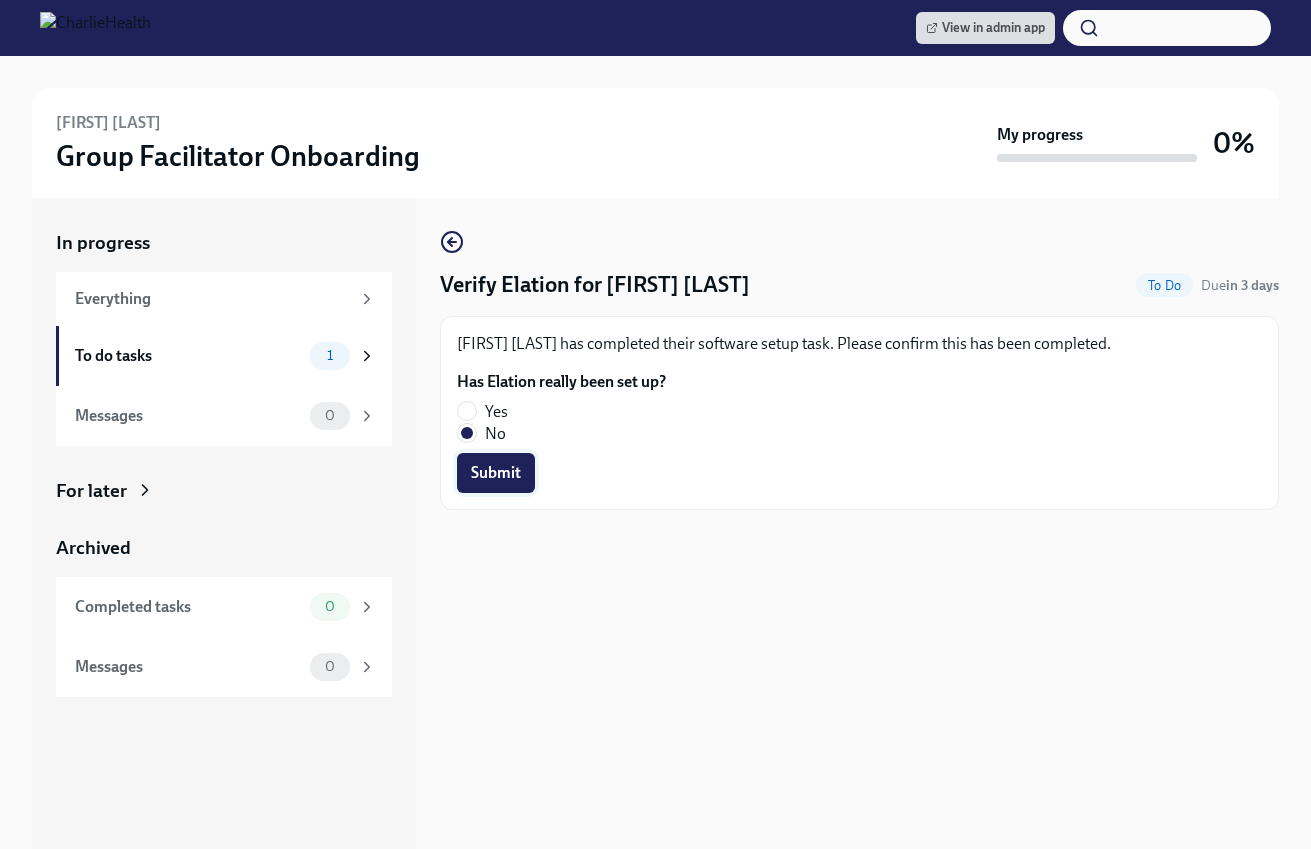 click on "Submit" at bounding box center [496, 473] 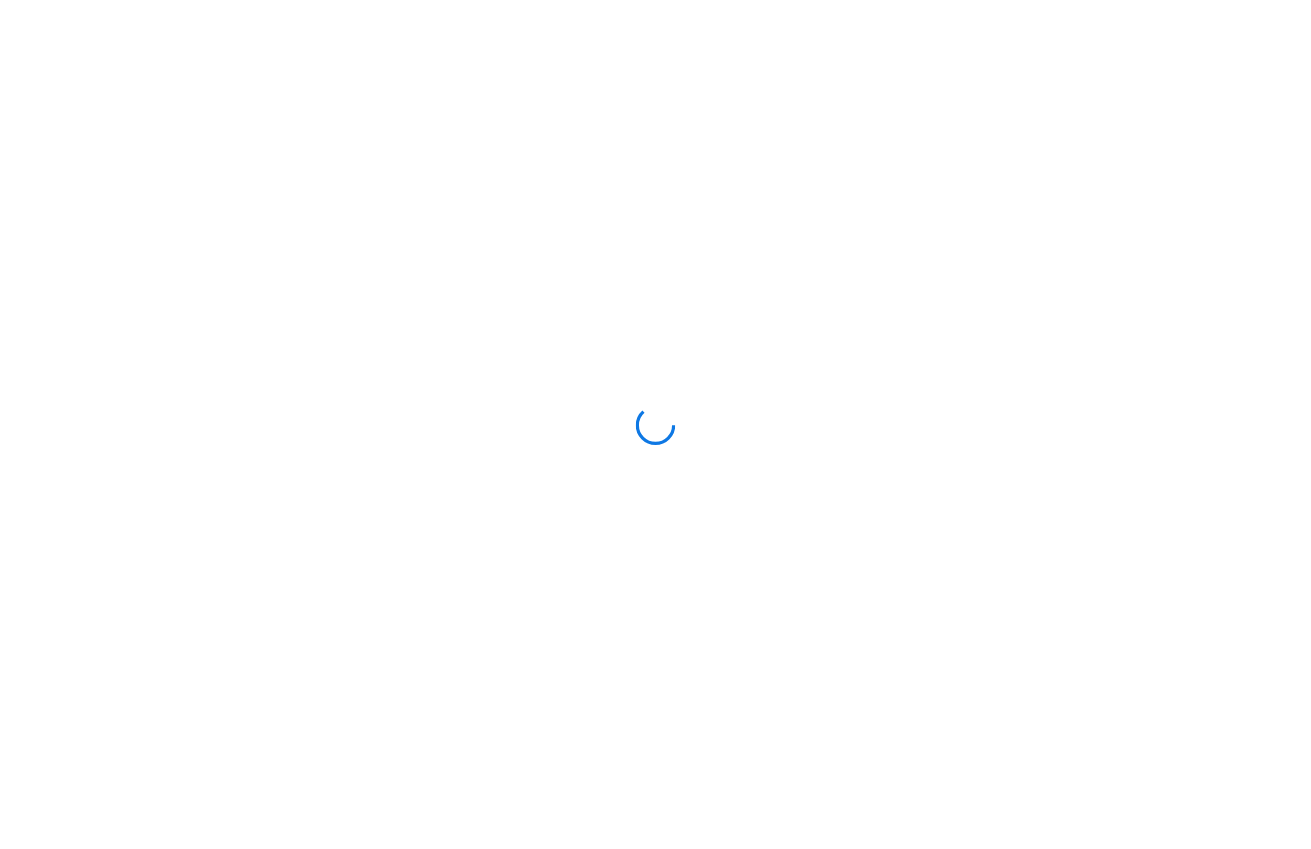 scroll, scrollTop: 0, scrollLeft: 0, axis: both 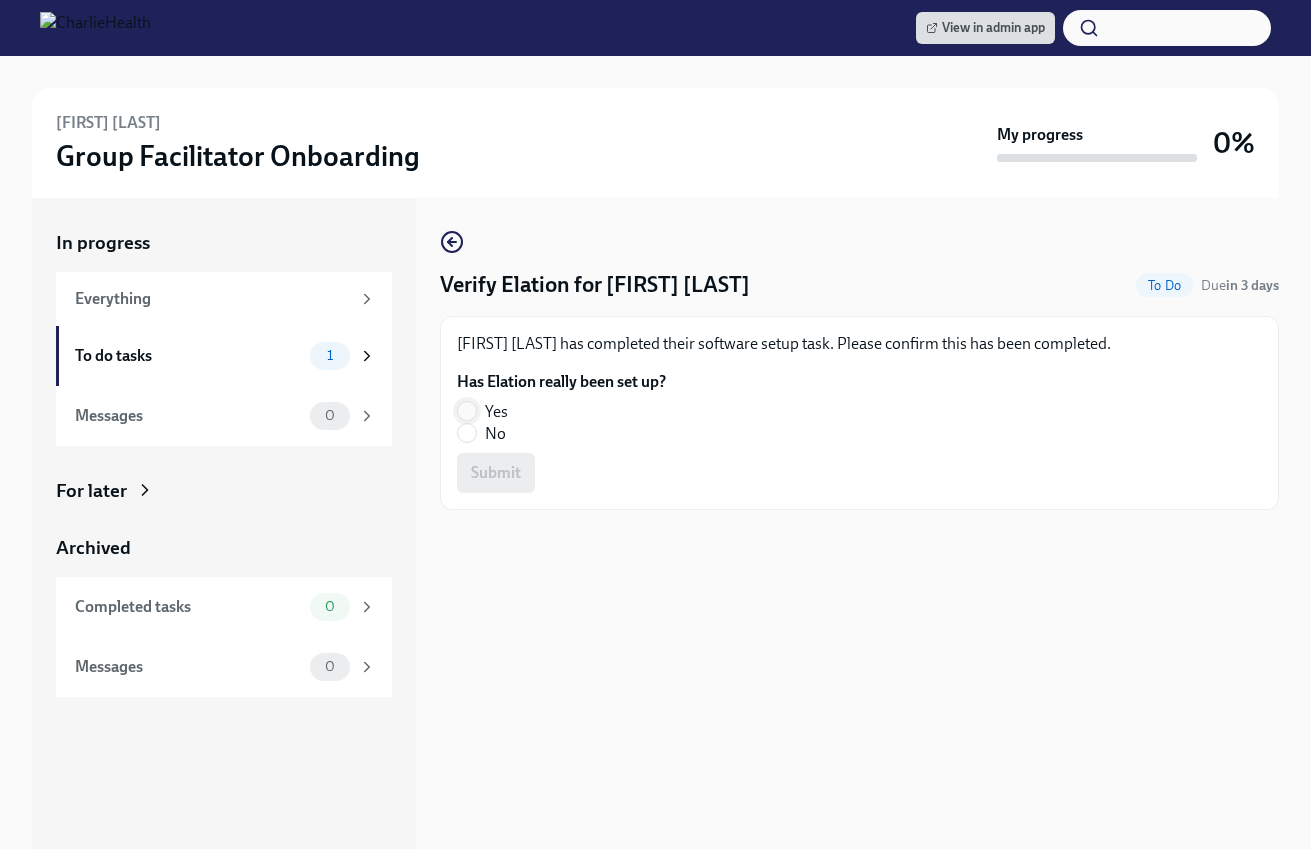 click on "Yes" at bounding box center (467, 411) 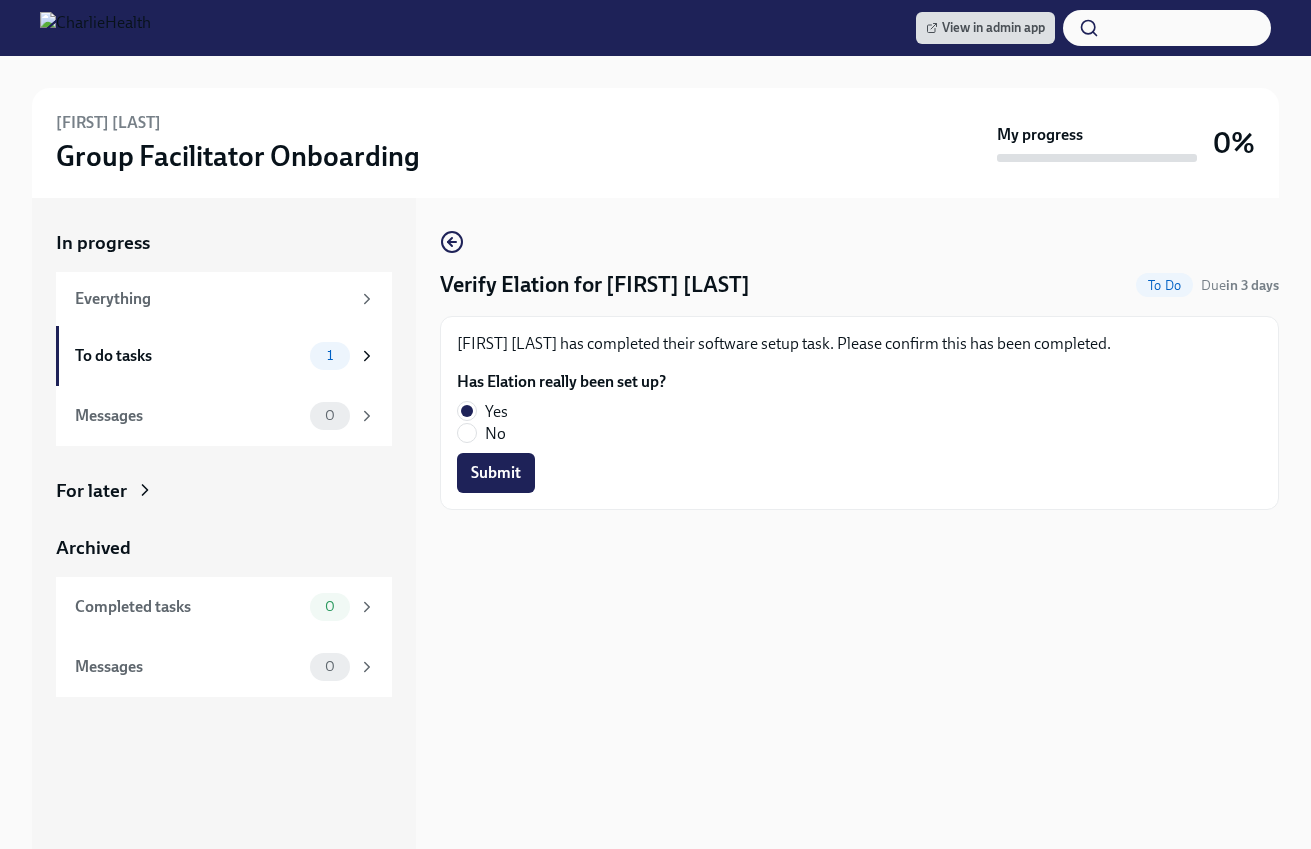 click on "Submit" at bounding box center [496, 473] 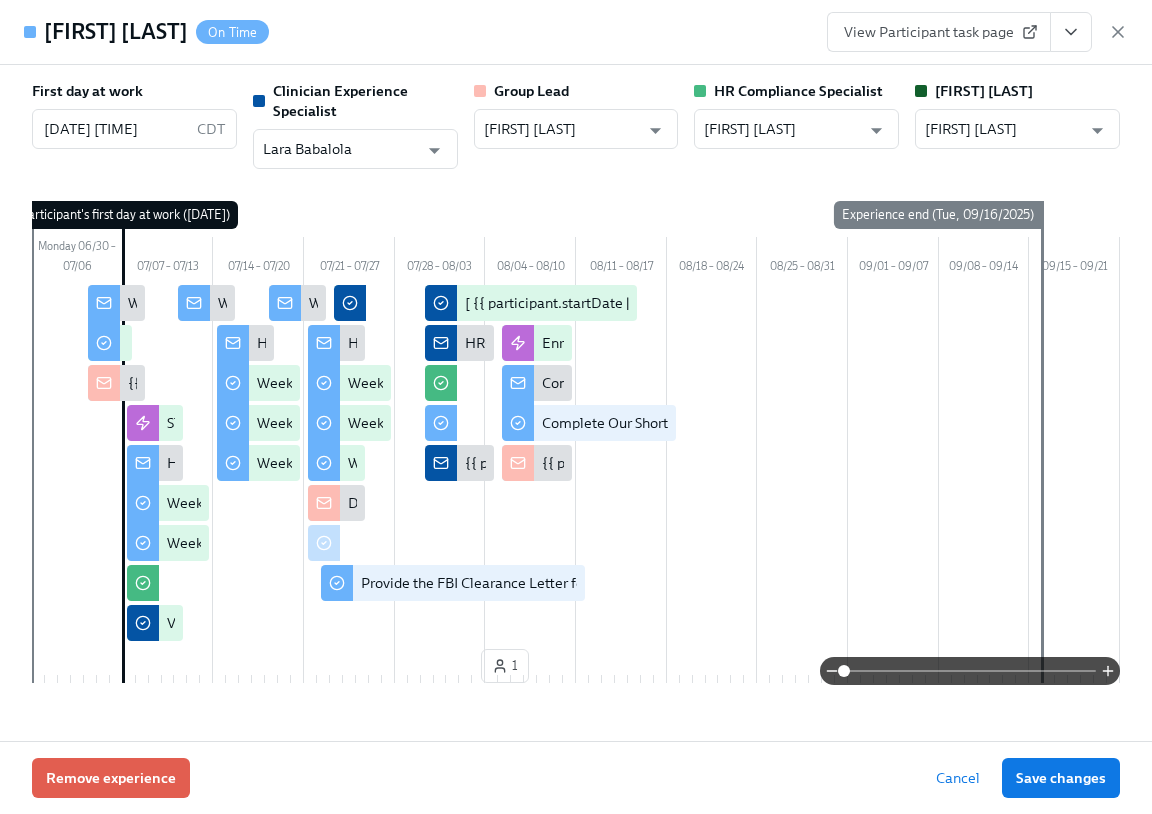 scroll, scrollTop: 1883, scrollLeft: 0, axis: vertical 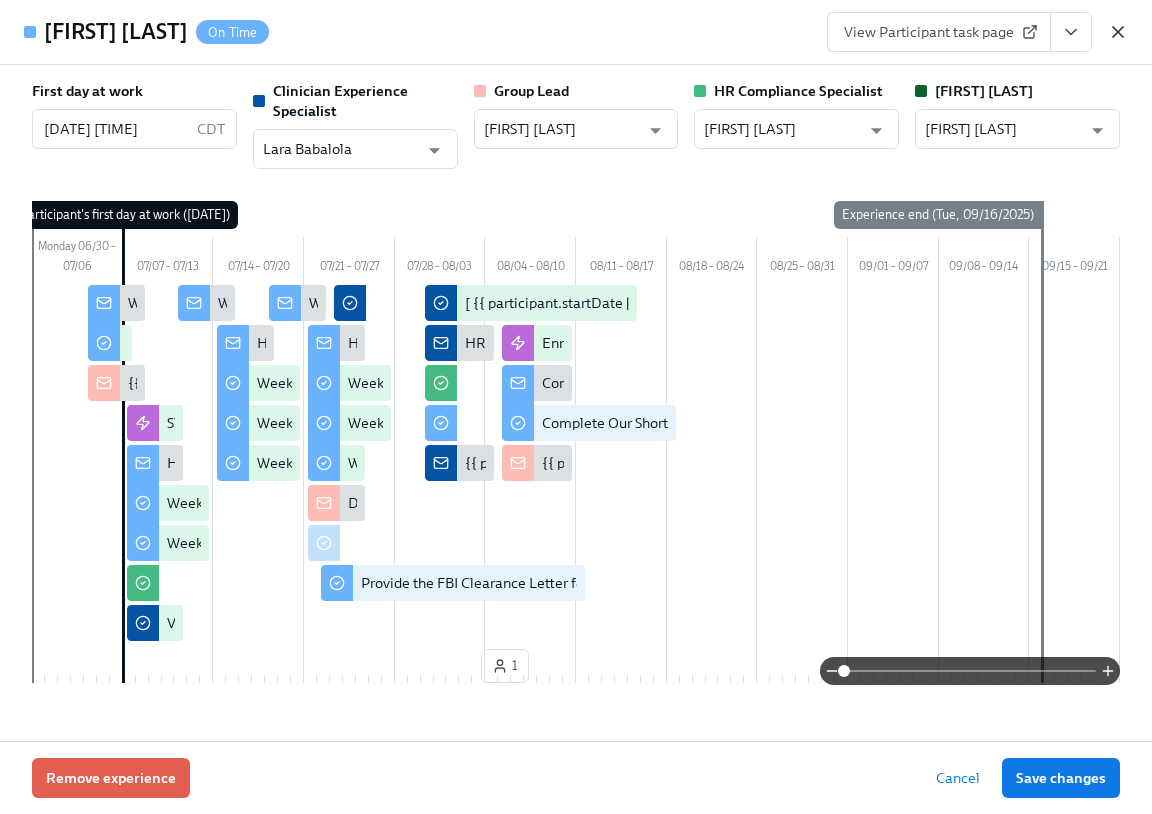 click 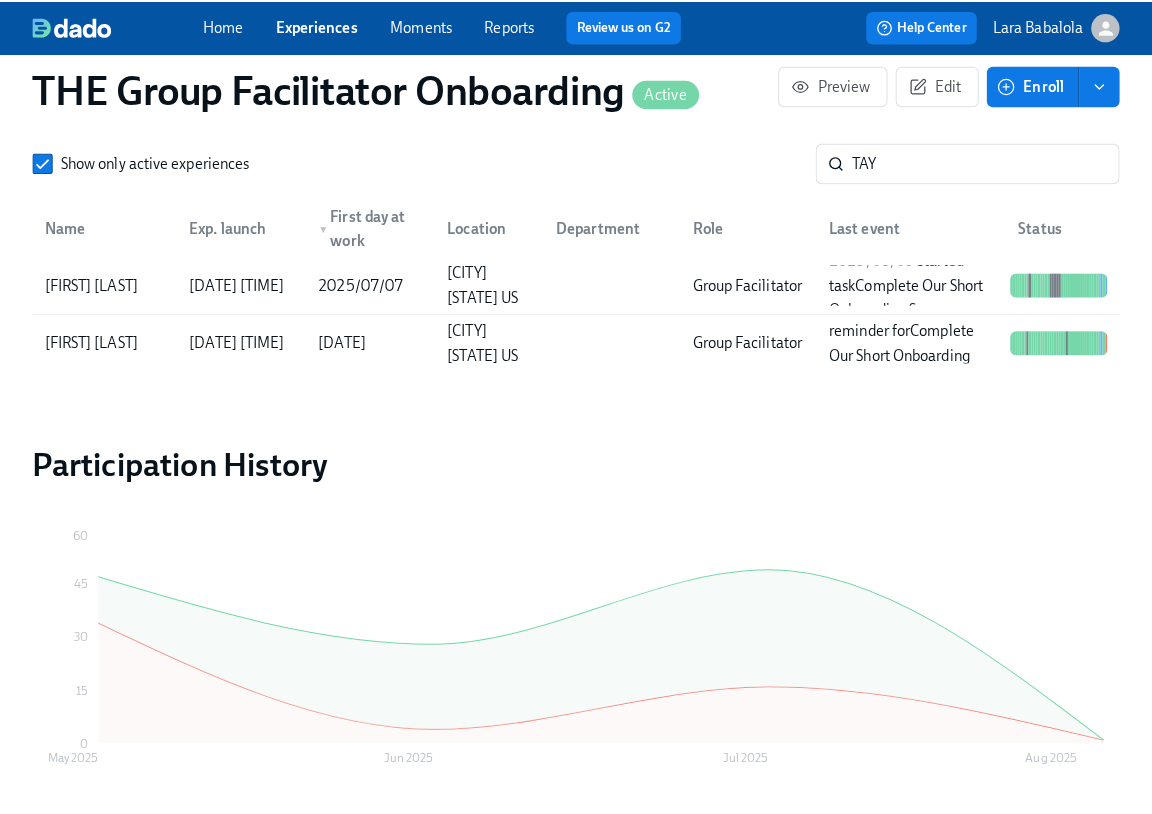 scroll, scrollTop: 0, scrollLeft: 28916, axis: horizontal 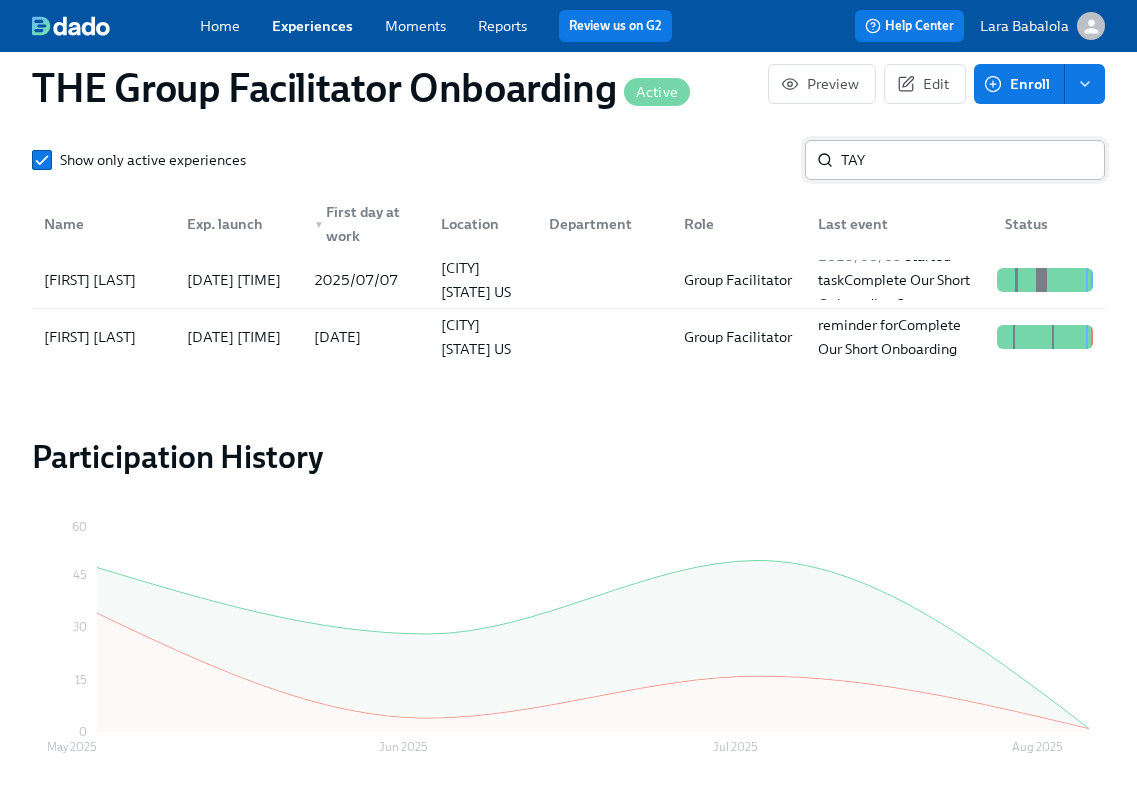 click on "TAY" at bounding box center [973, 160] 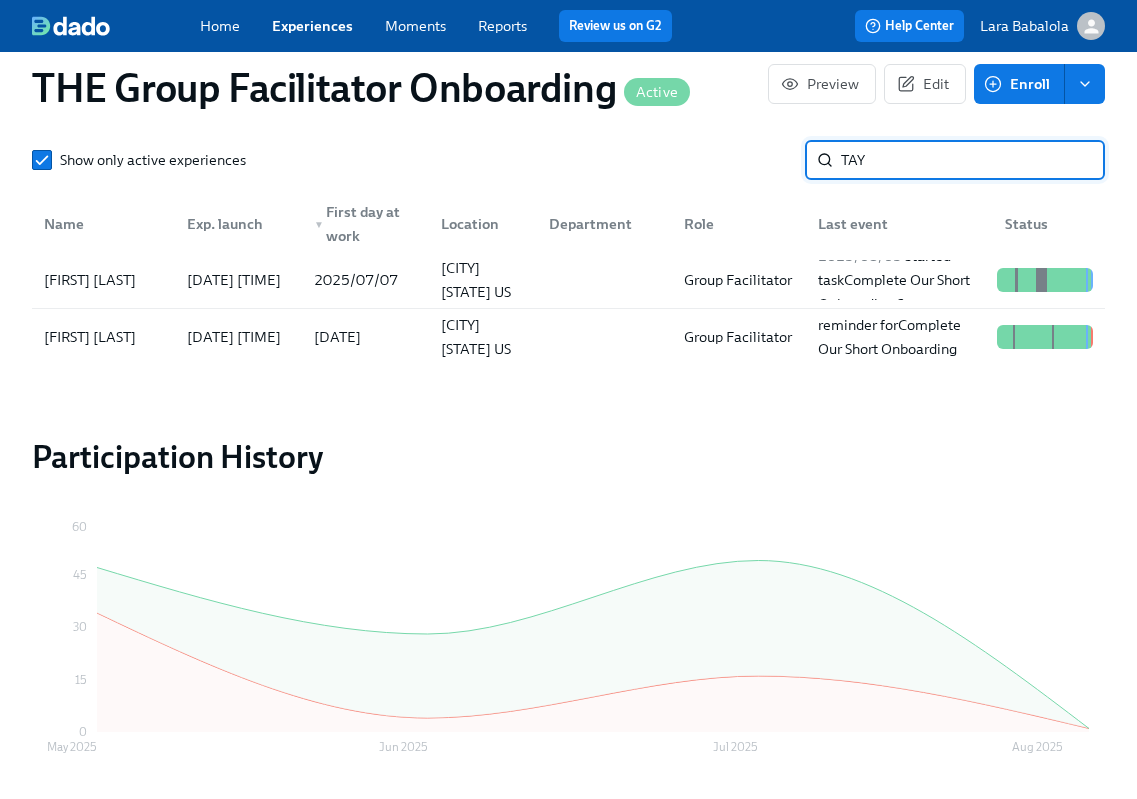 click on "TAY" at bounding box center [973, 160] 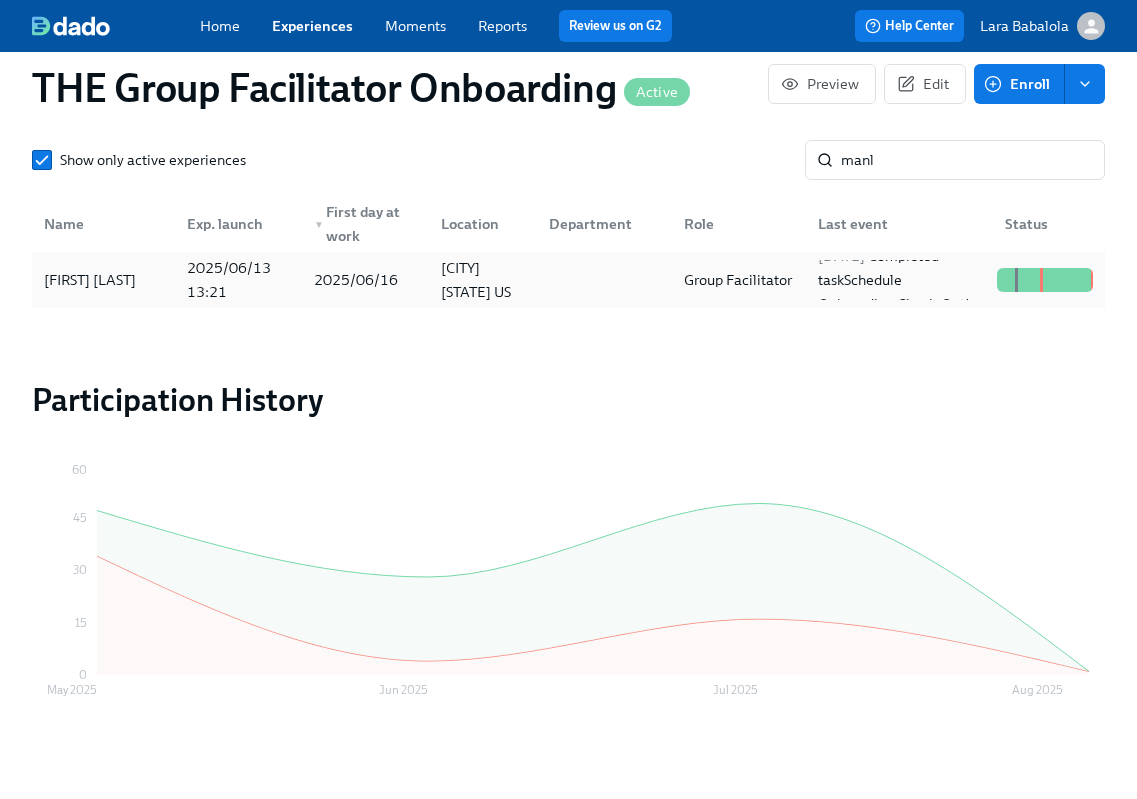 click on "[FIRST] [LAST]" at bounding box center (90, 280) 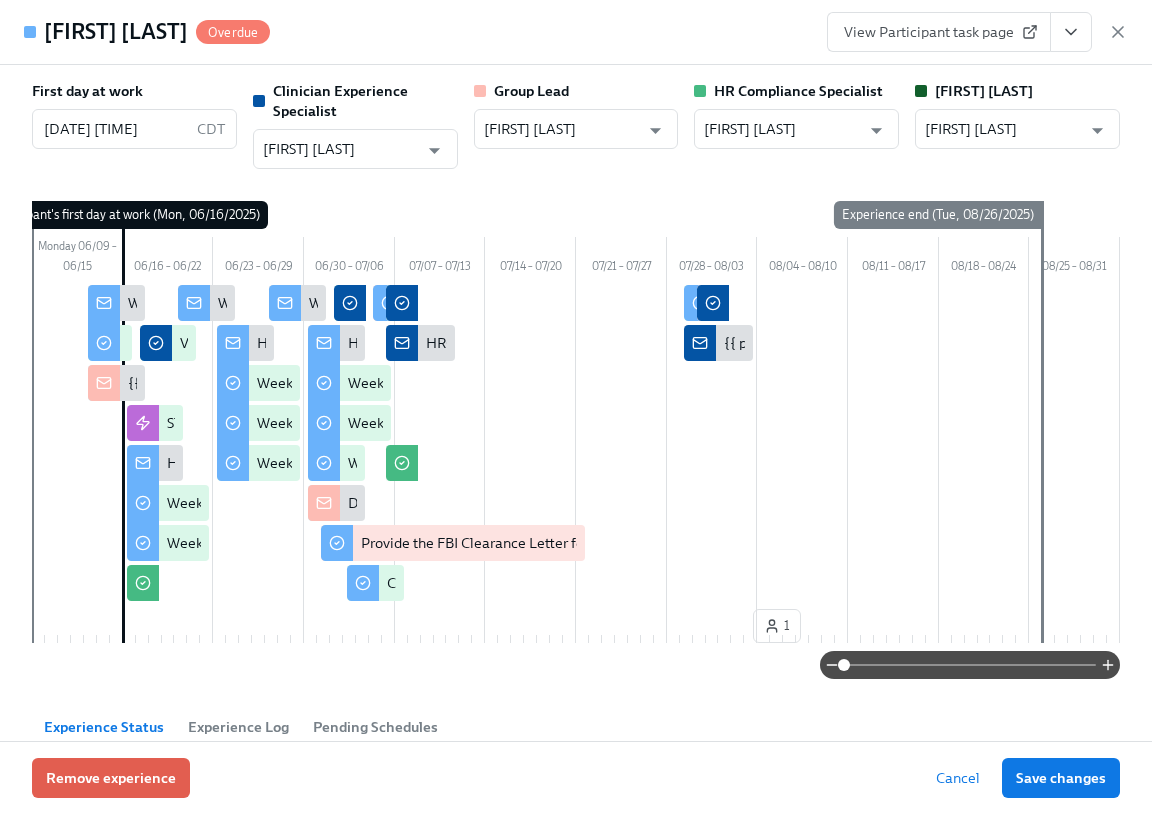 click at bounding box center (1071, 32) 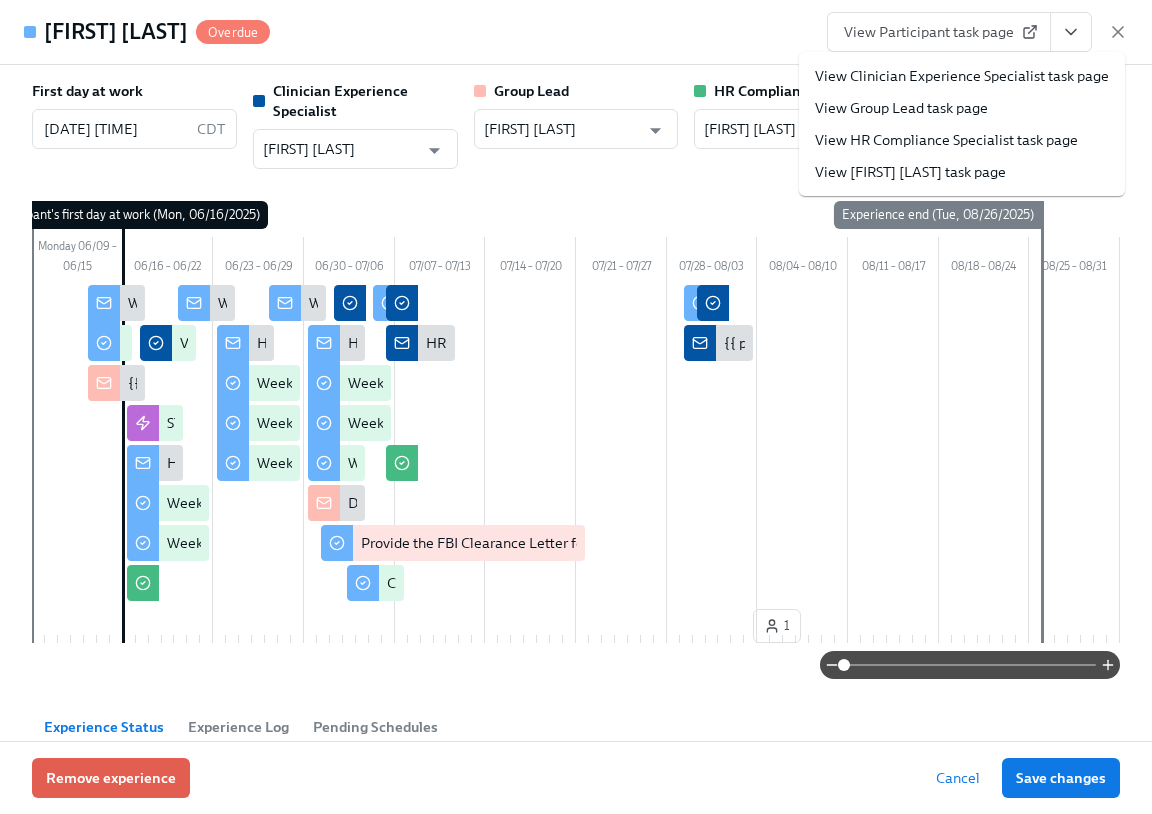 click on "View Clinician Experience Specialist task page" at bounding box center [962, 76] 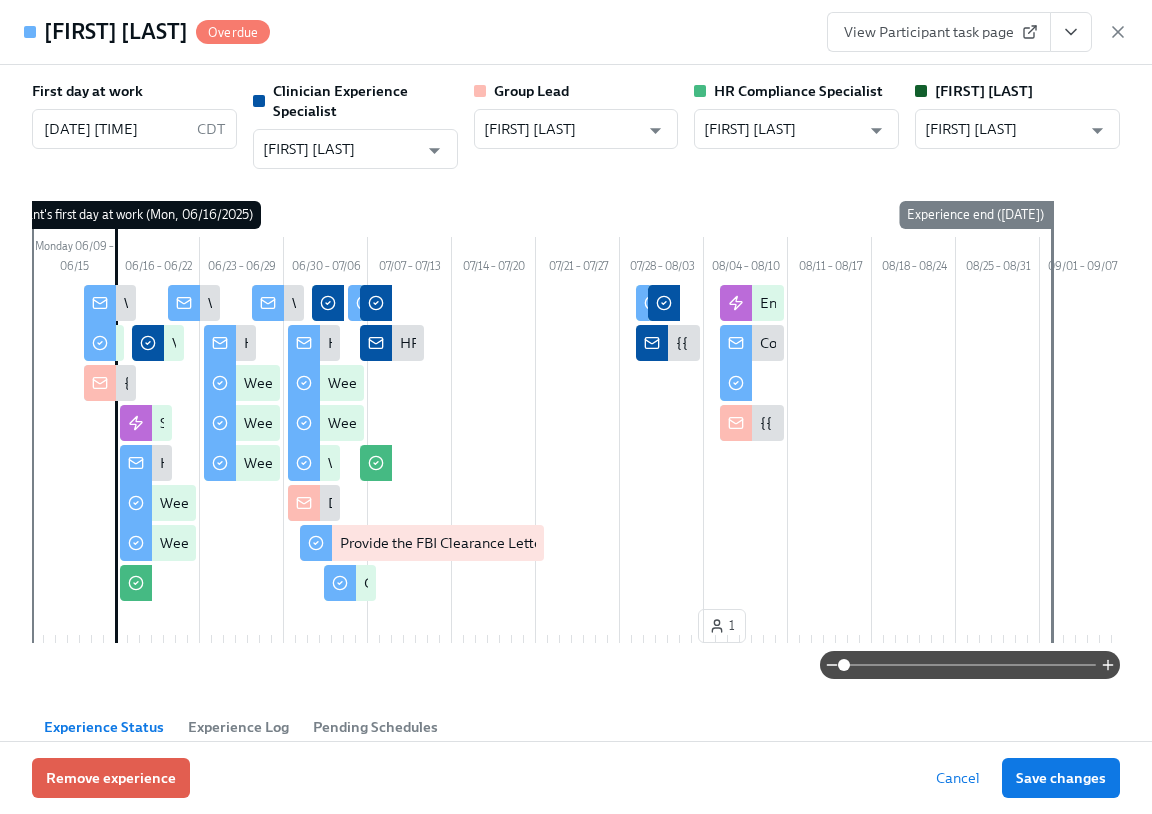scroll, scrollTop: 1843, scrollLeft: 0, axis: vertical 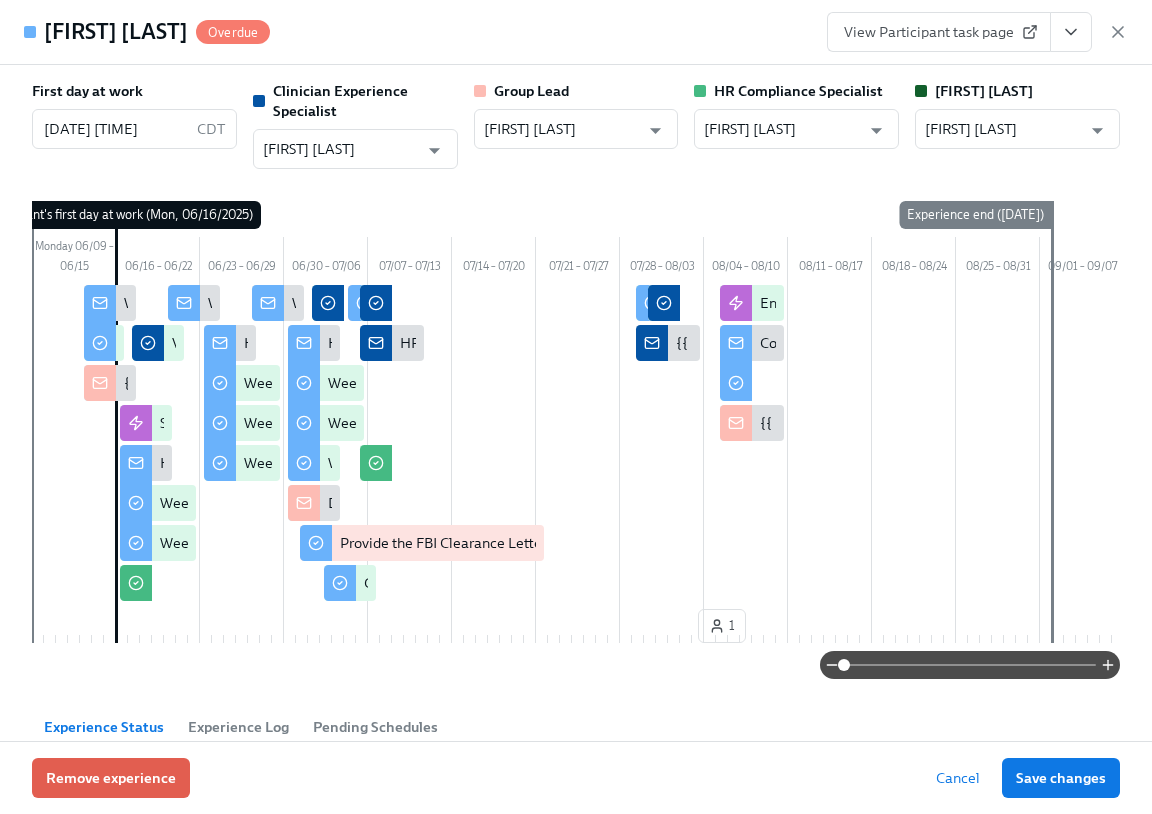 drag, startPoint x: 1117, startPoint y: 28, endPoint x: 1012, endPoint y: 137, distance: 151.34729 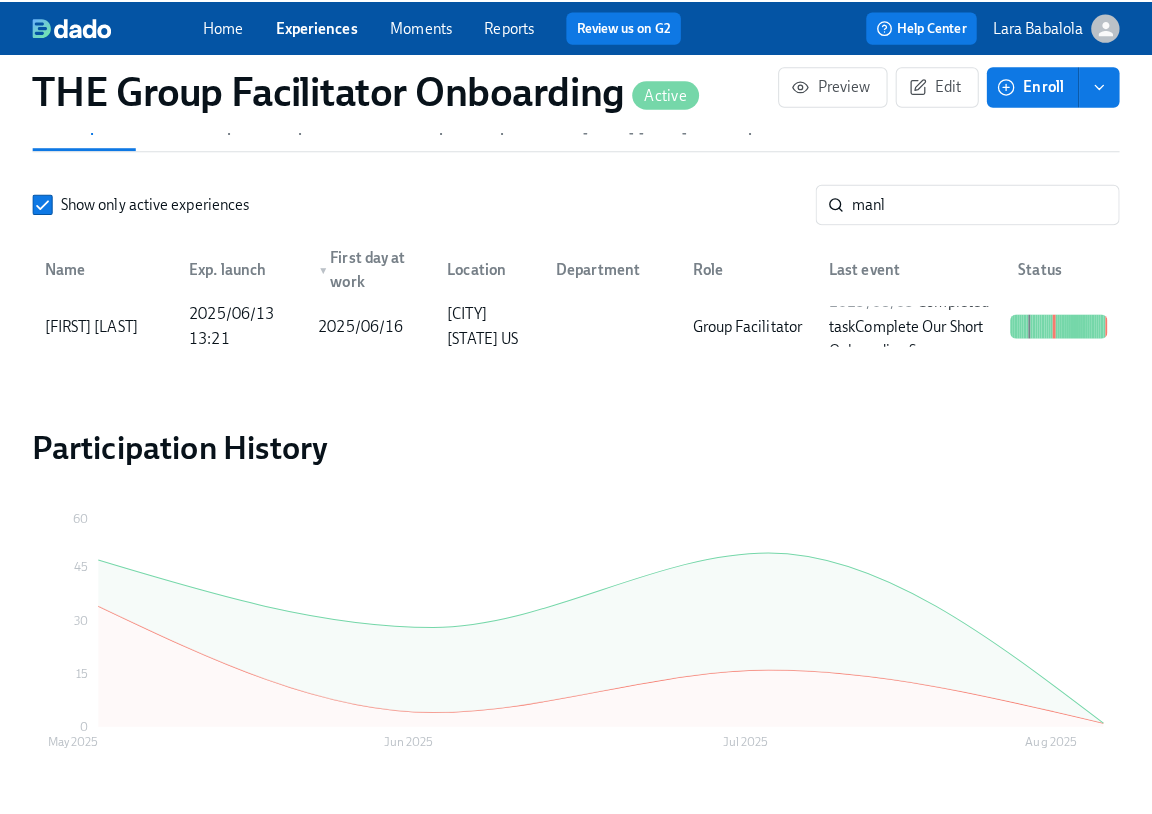 scroll, scrollTop: 0, scrollLeft: 28916, axis: horizontal 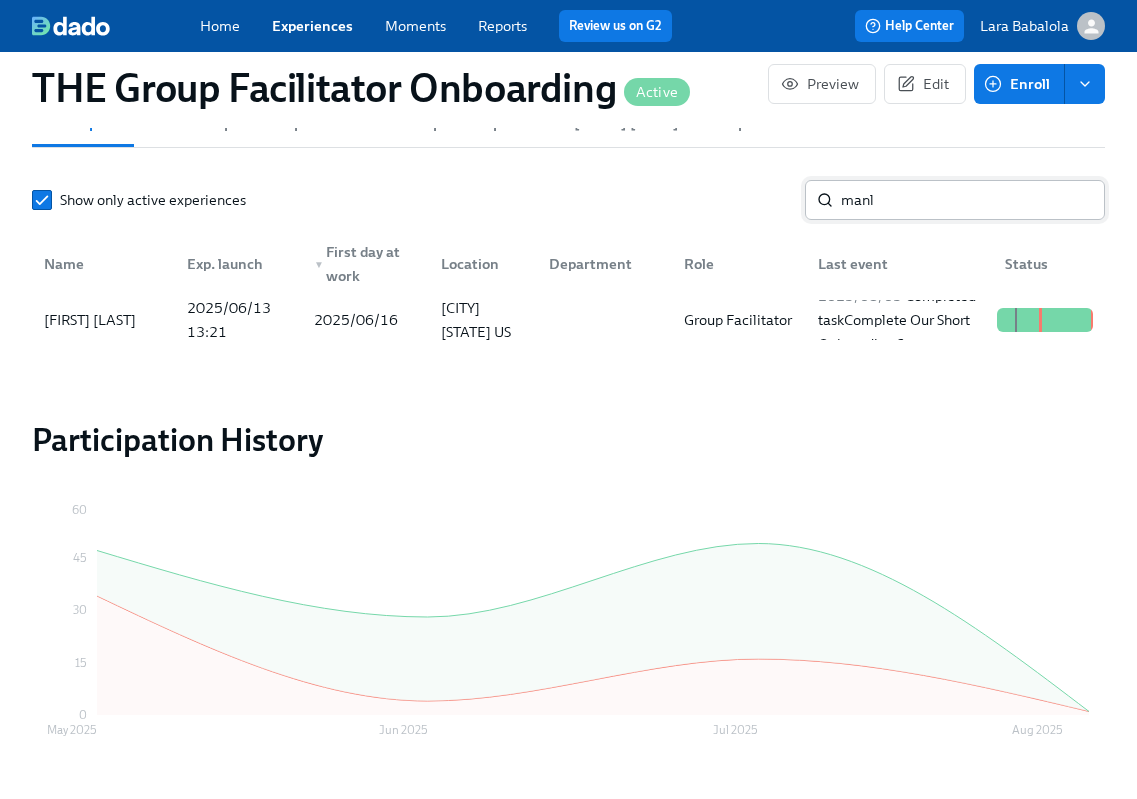 click on "manl" at bounding box center (973, 200) 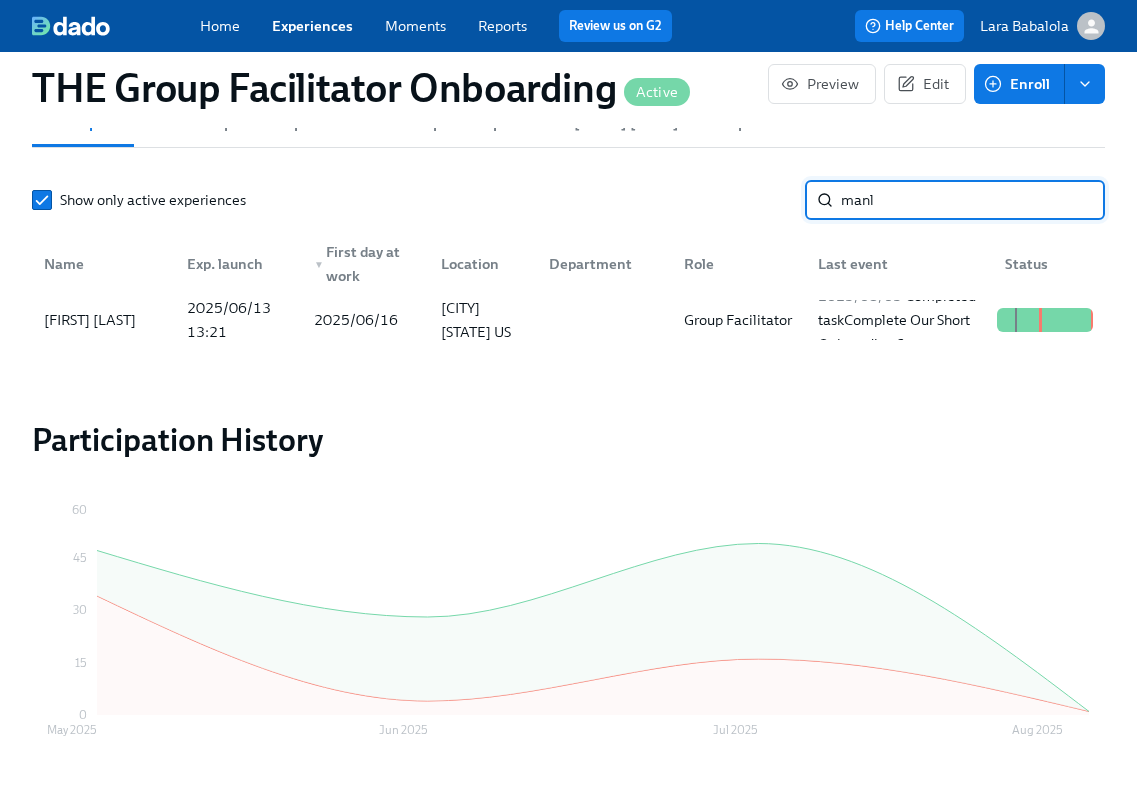 click on "manl" at bounding box center [973, 200] 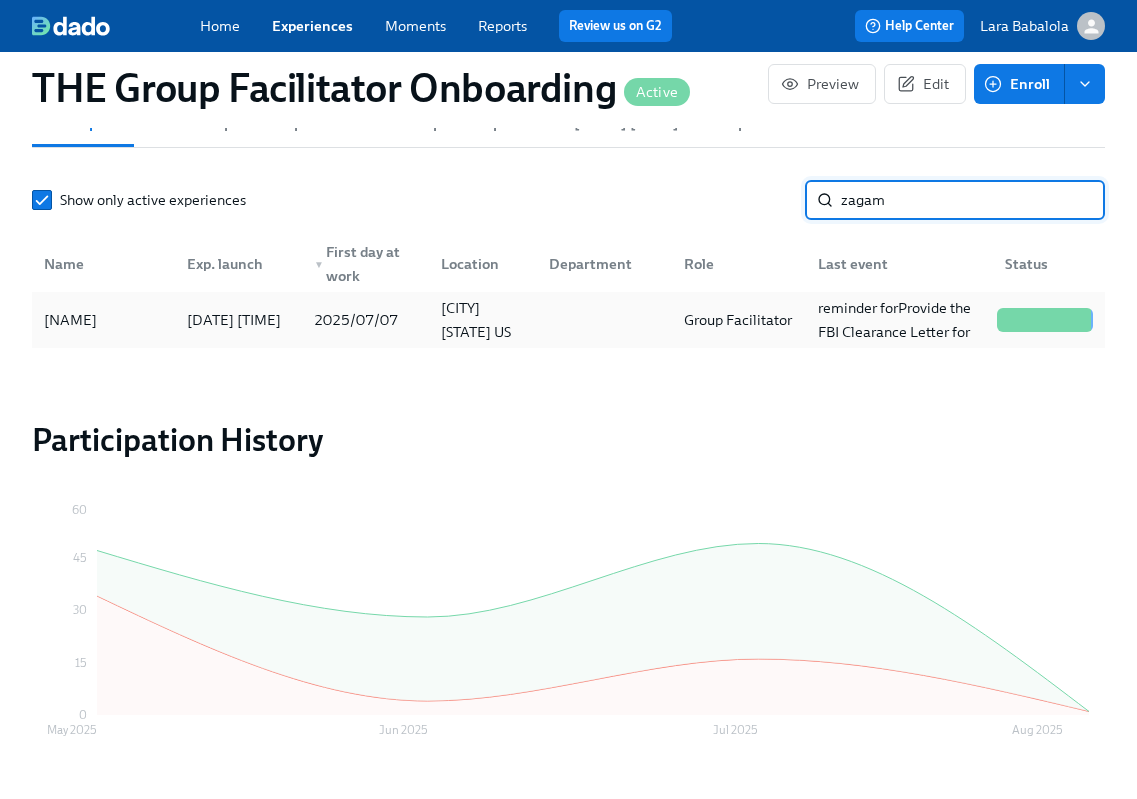 type on "zagam" 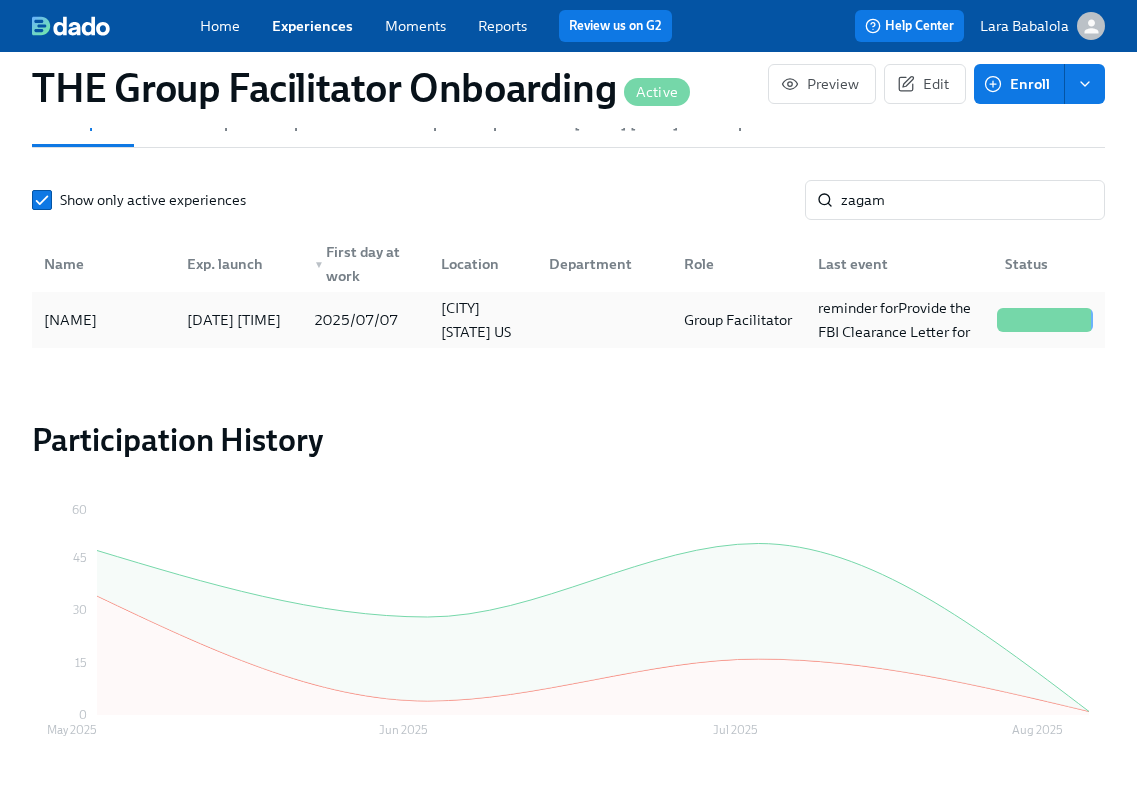 click on "[NAME]" at bounding box center (70, 320) 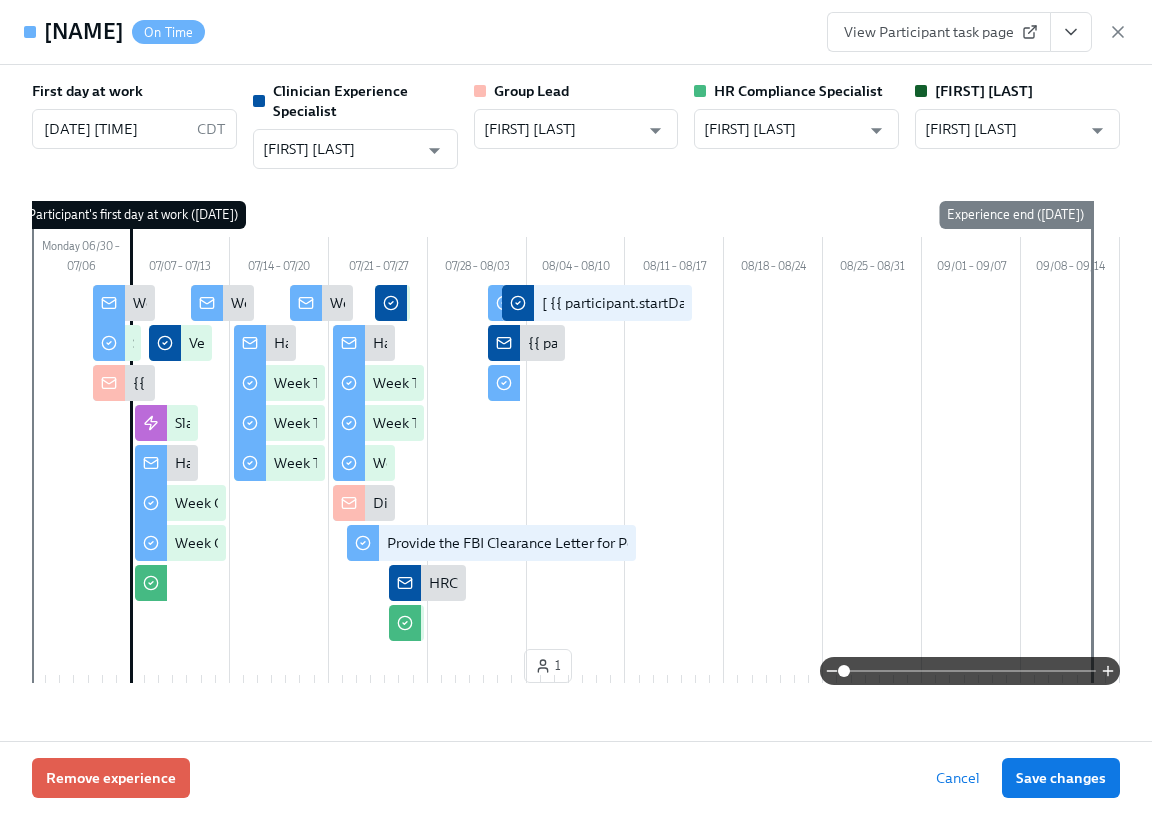 click 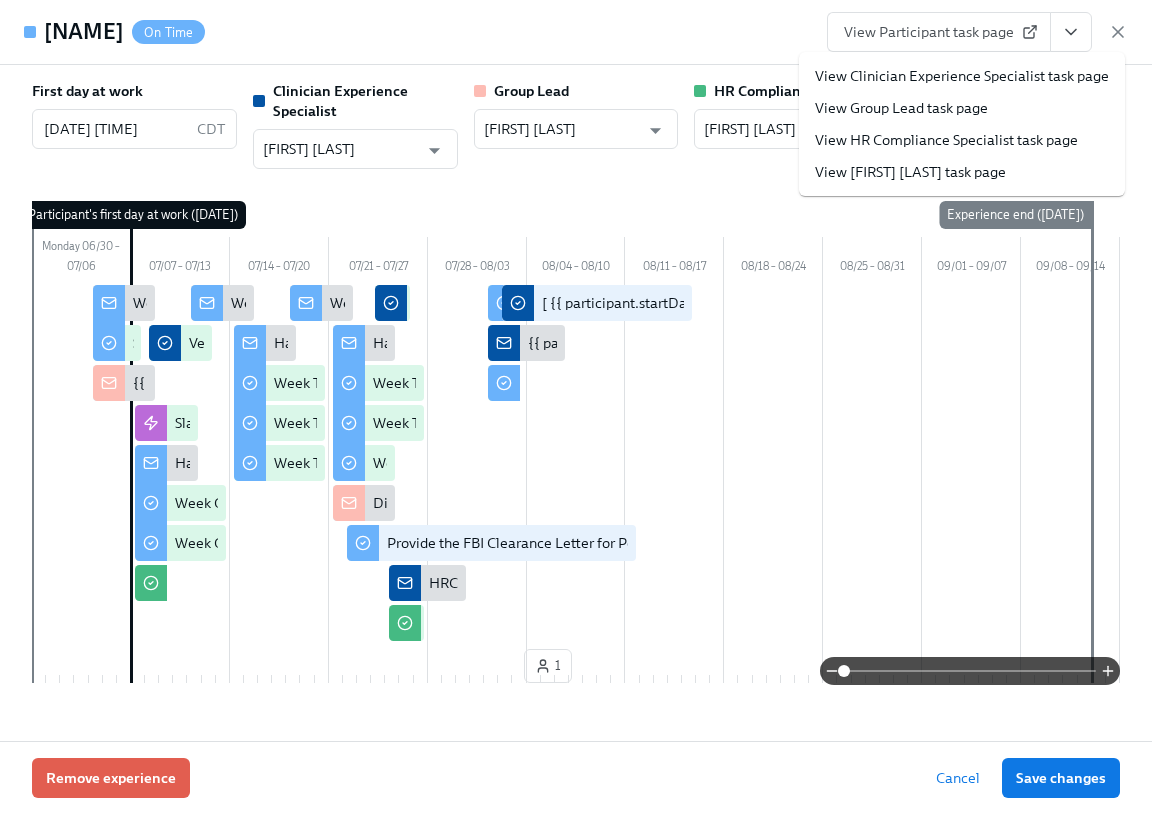 click on "View Clinician Experience Specialist task page" at bounding box center [962, 76] 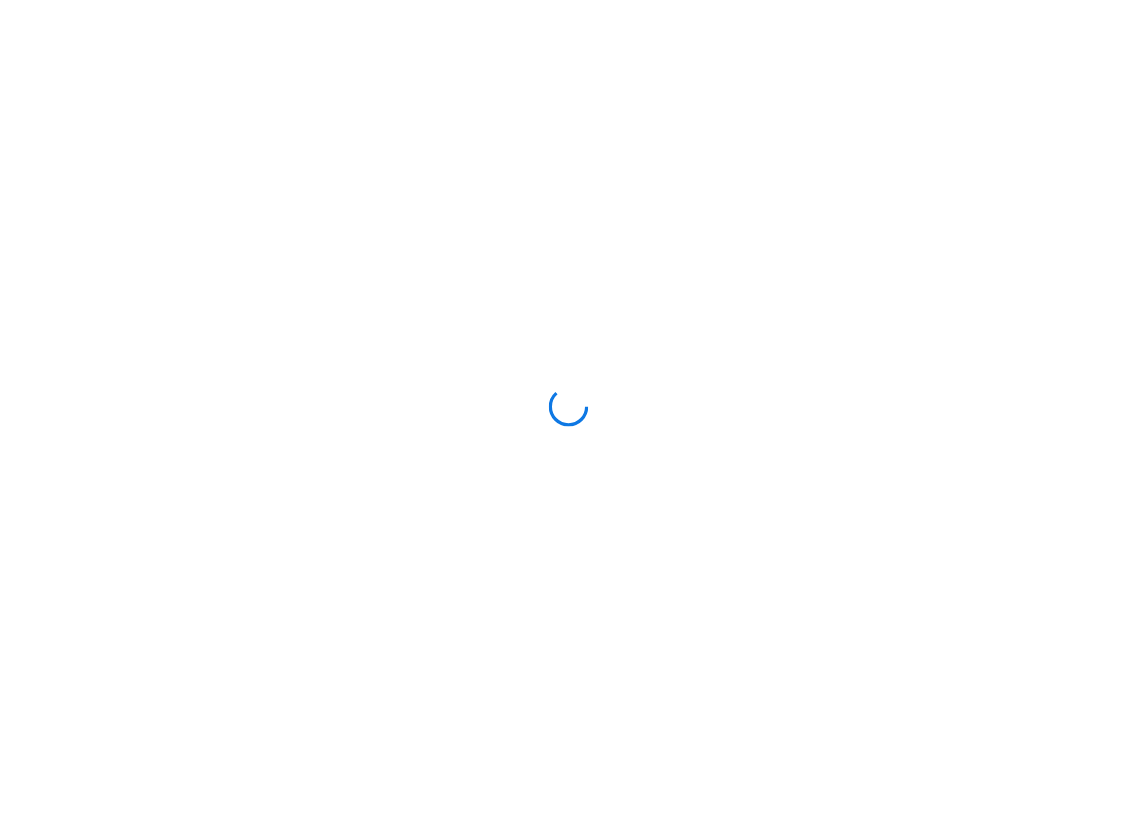 scroll, scrollTop: 0, scrollLeft: 0, axis: both 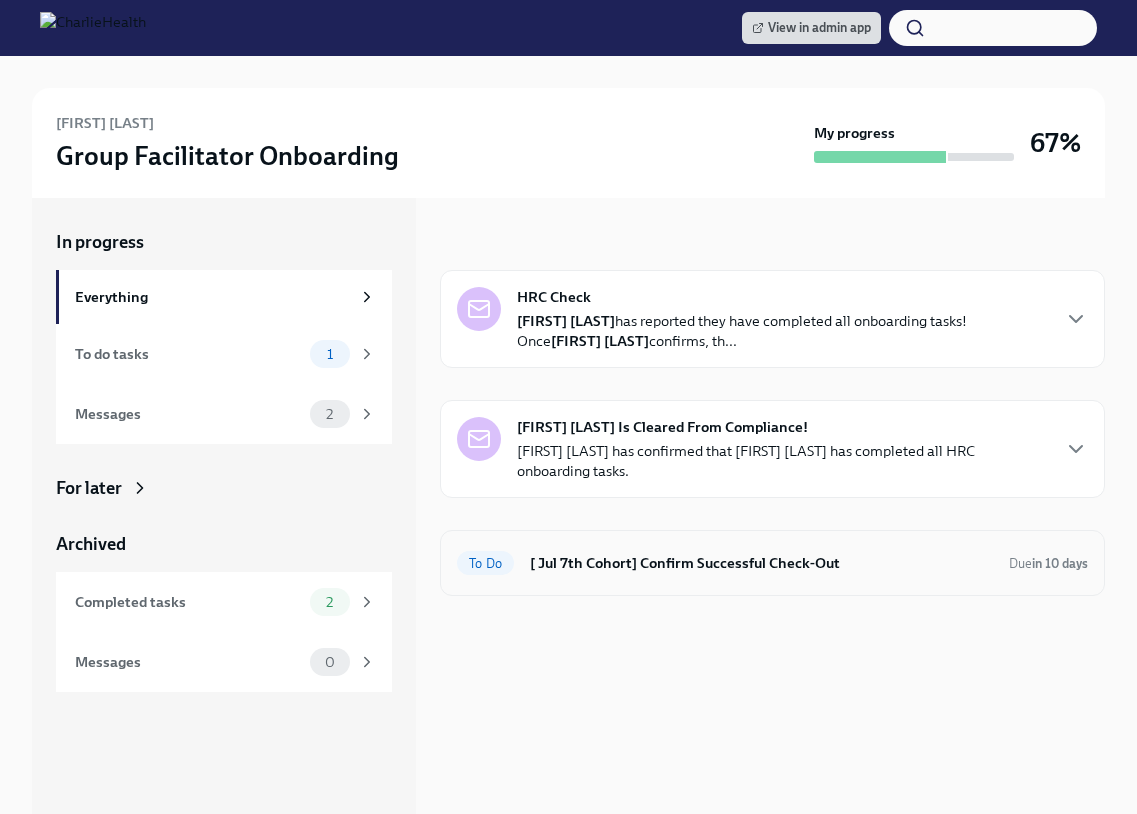 click on "To Do [ Jul 7th Cohort] Confirm Successful Check-Out  Due  in 10 days" at bounding box center [772, 563] 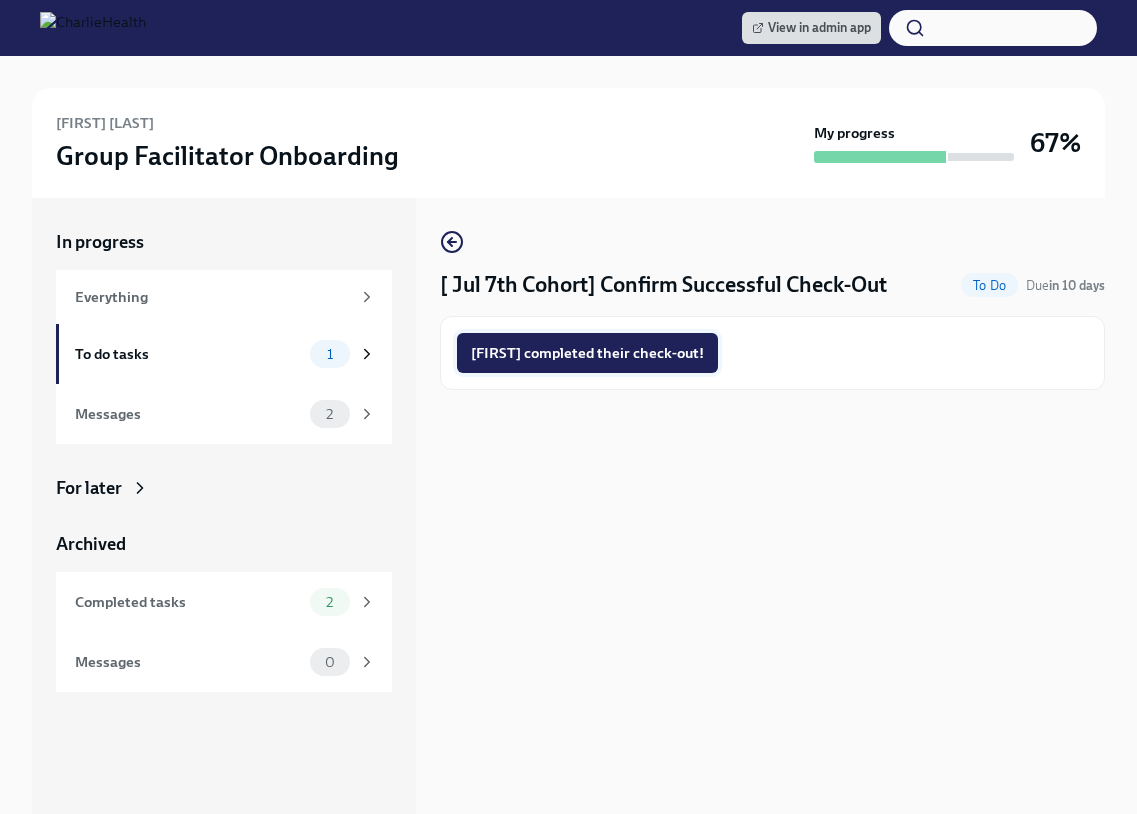 click on "[FIRST] completed their check-out!" at bounding box center (587, 353) 